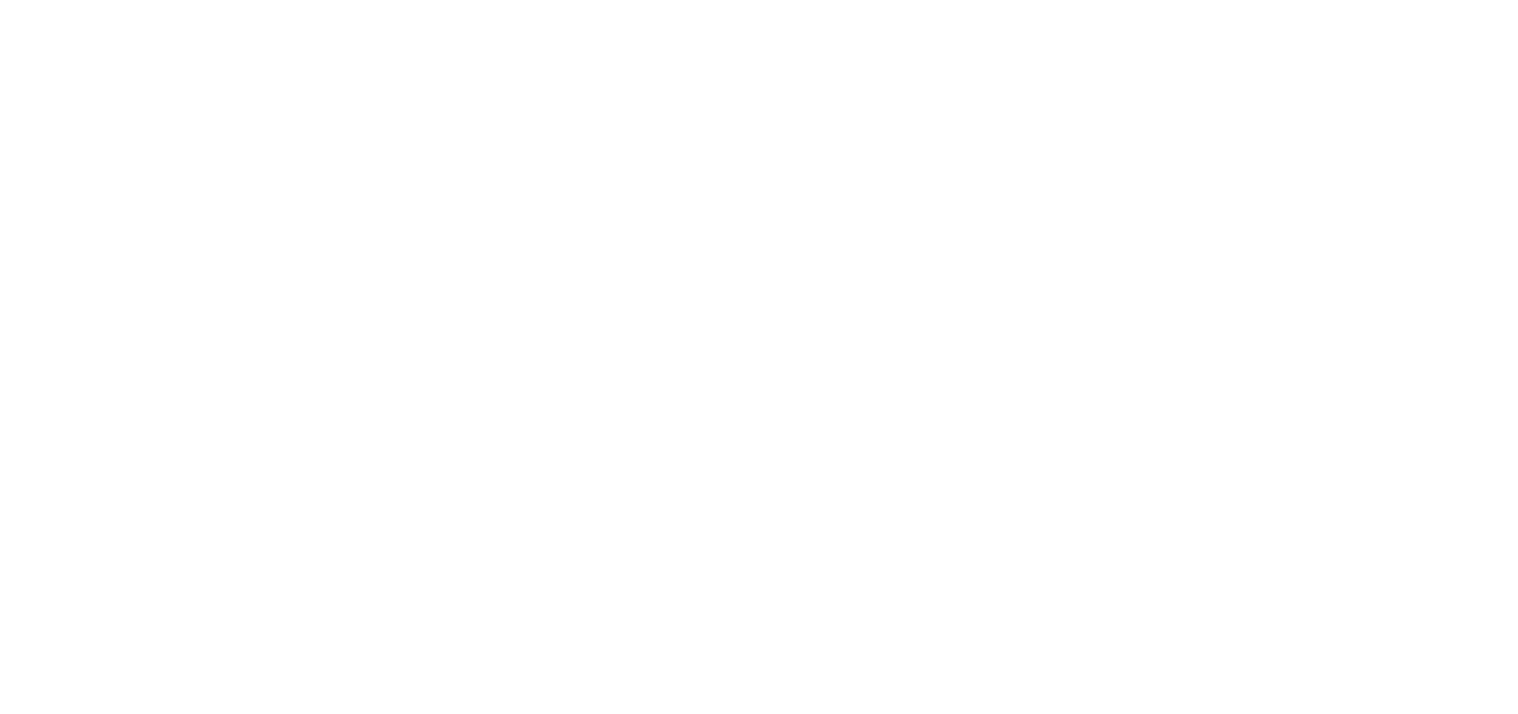 scroll, scrollTop: 0, scrollLeft: 0, axis: both 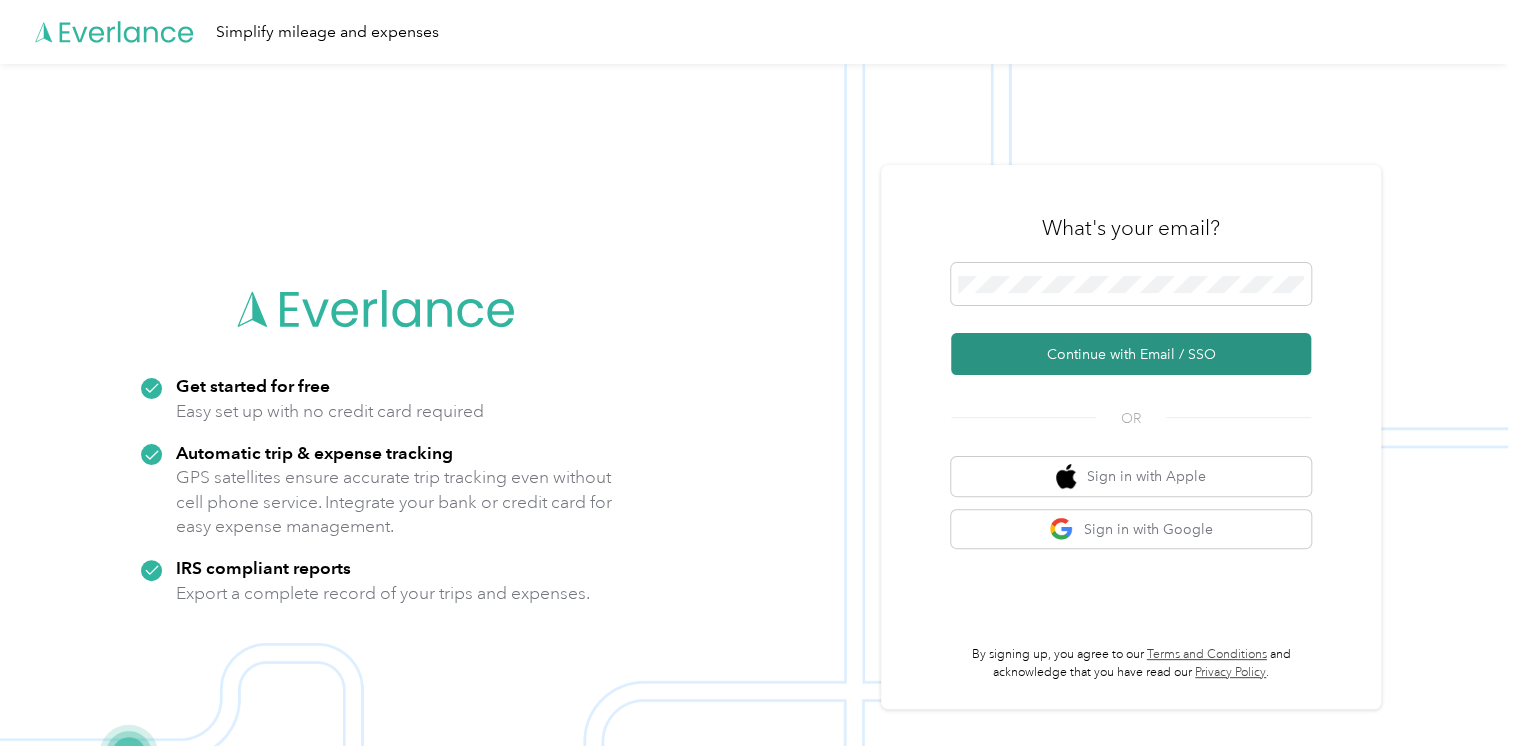 click on "Continue with Email / SSO" at bounding box center [1131, 354] 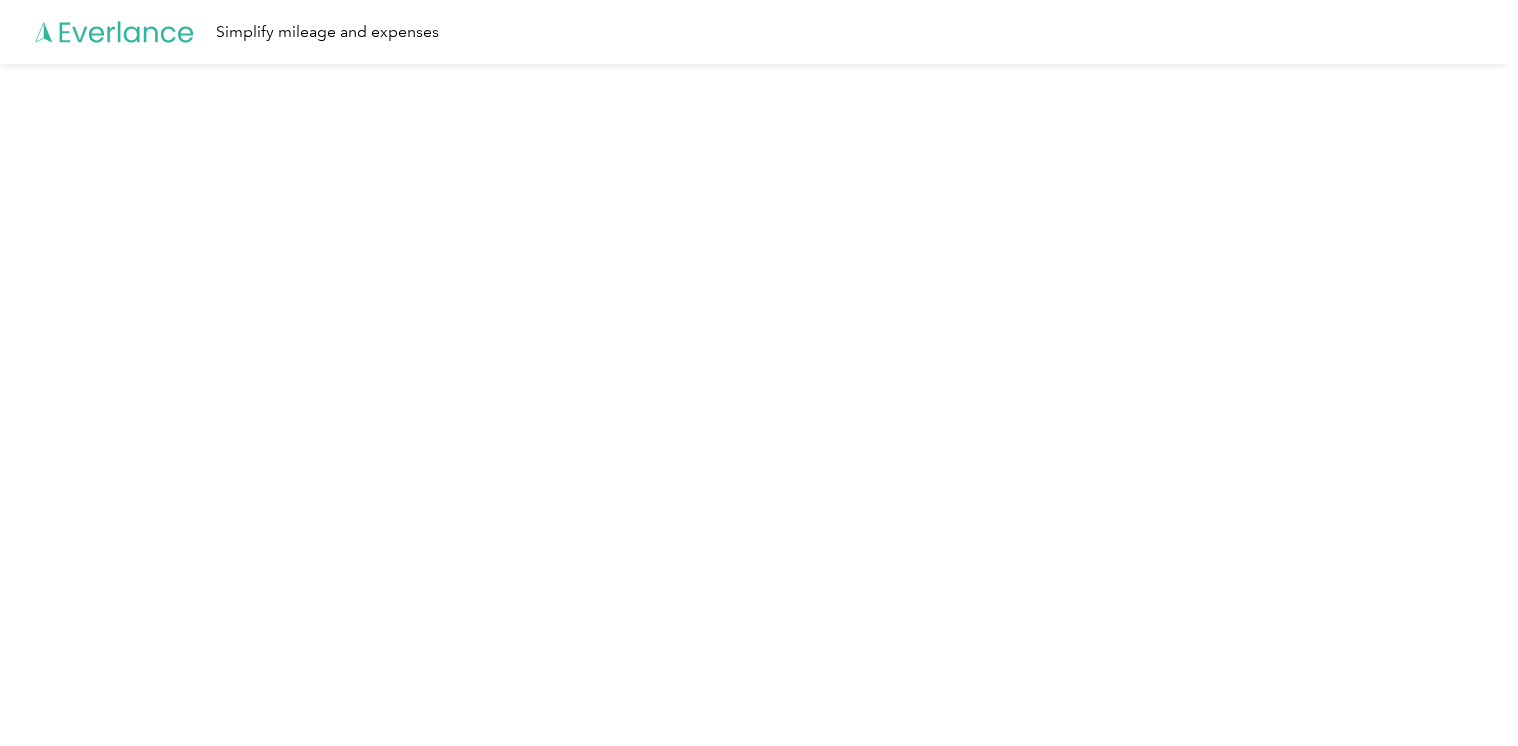 scroll, scrollTop: 0, scrollLeft: 0, axis: both 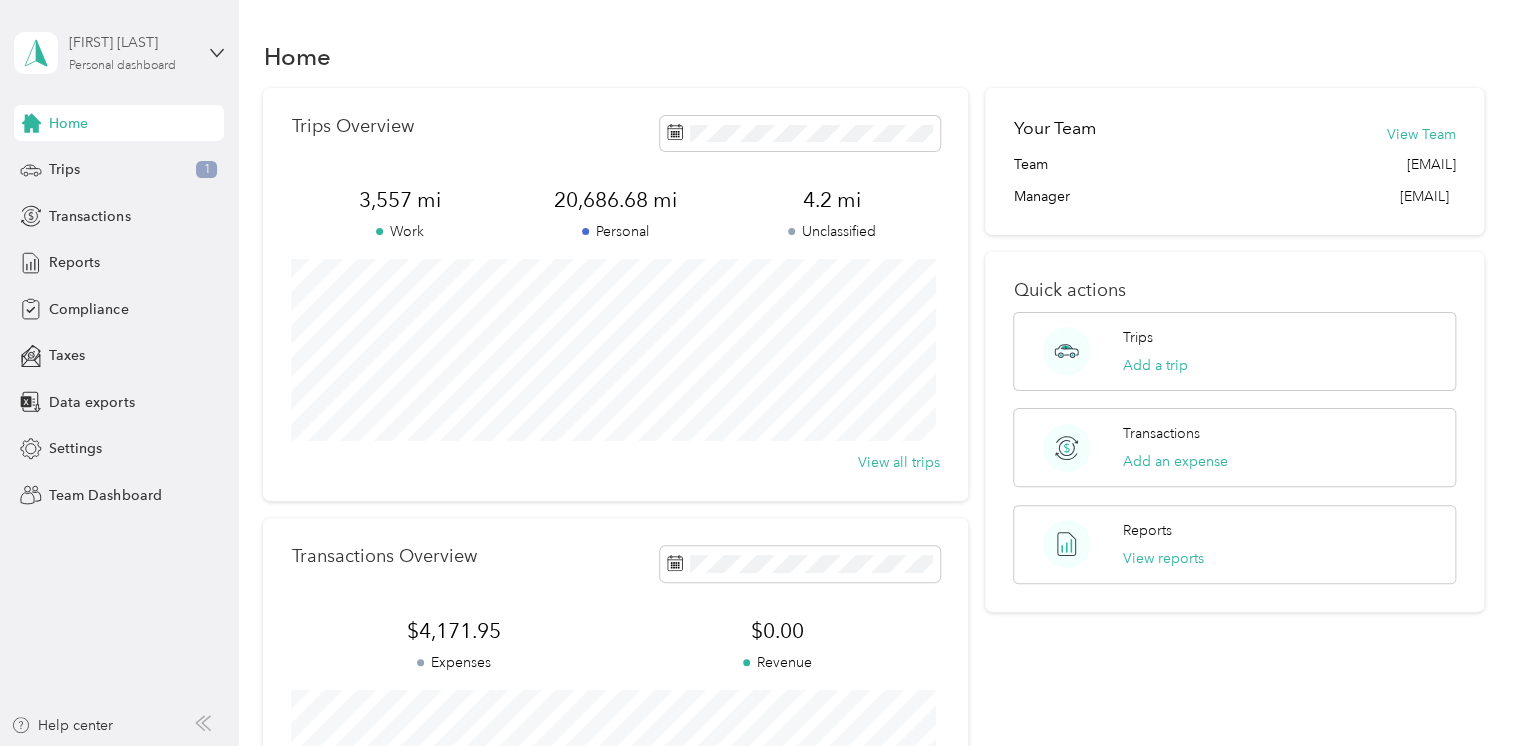 click on "[FIRST] [LAST] Personal dashboard" at bounding box center (131, 52) 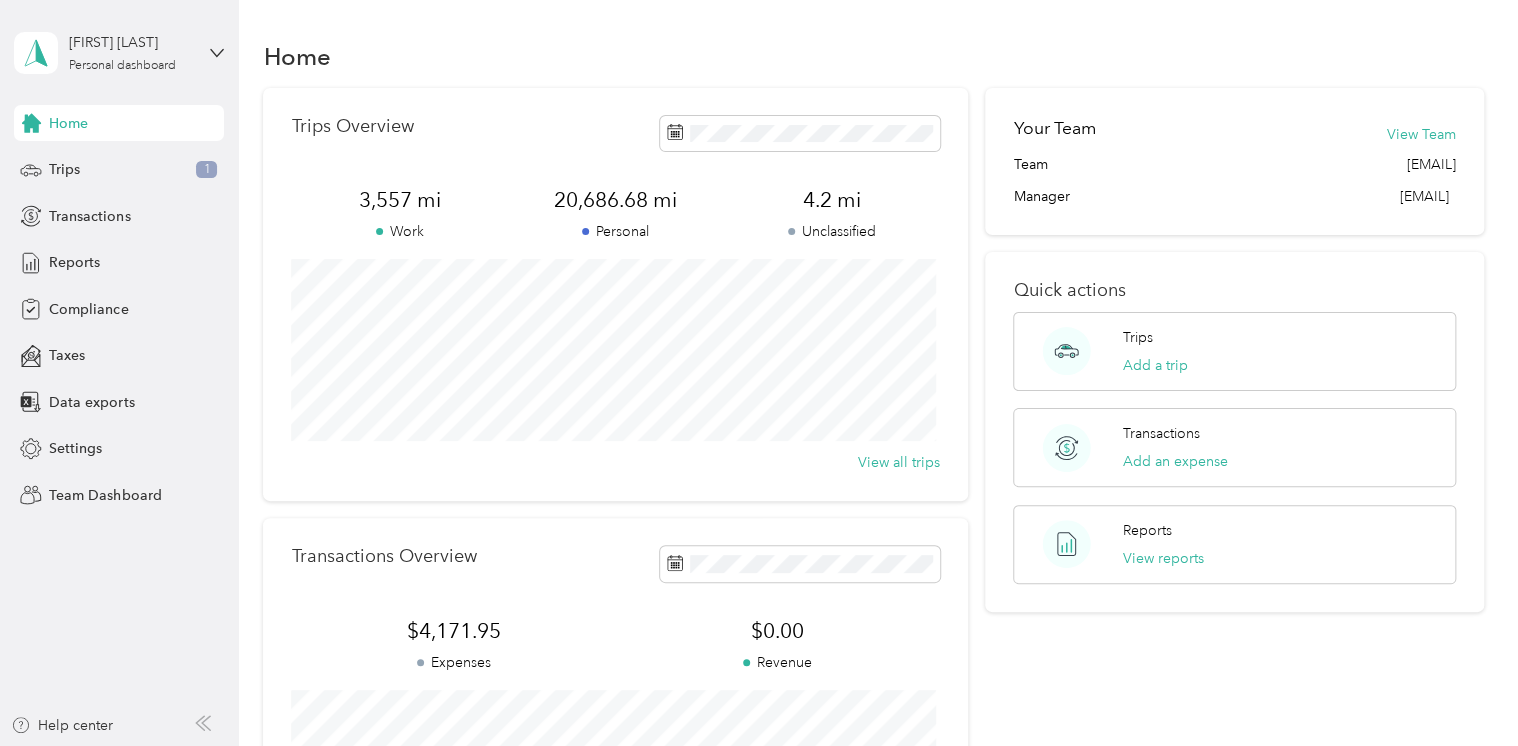click on "Team dashboard" at bounding box center [85, 164] 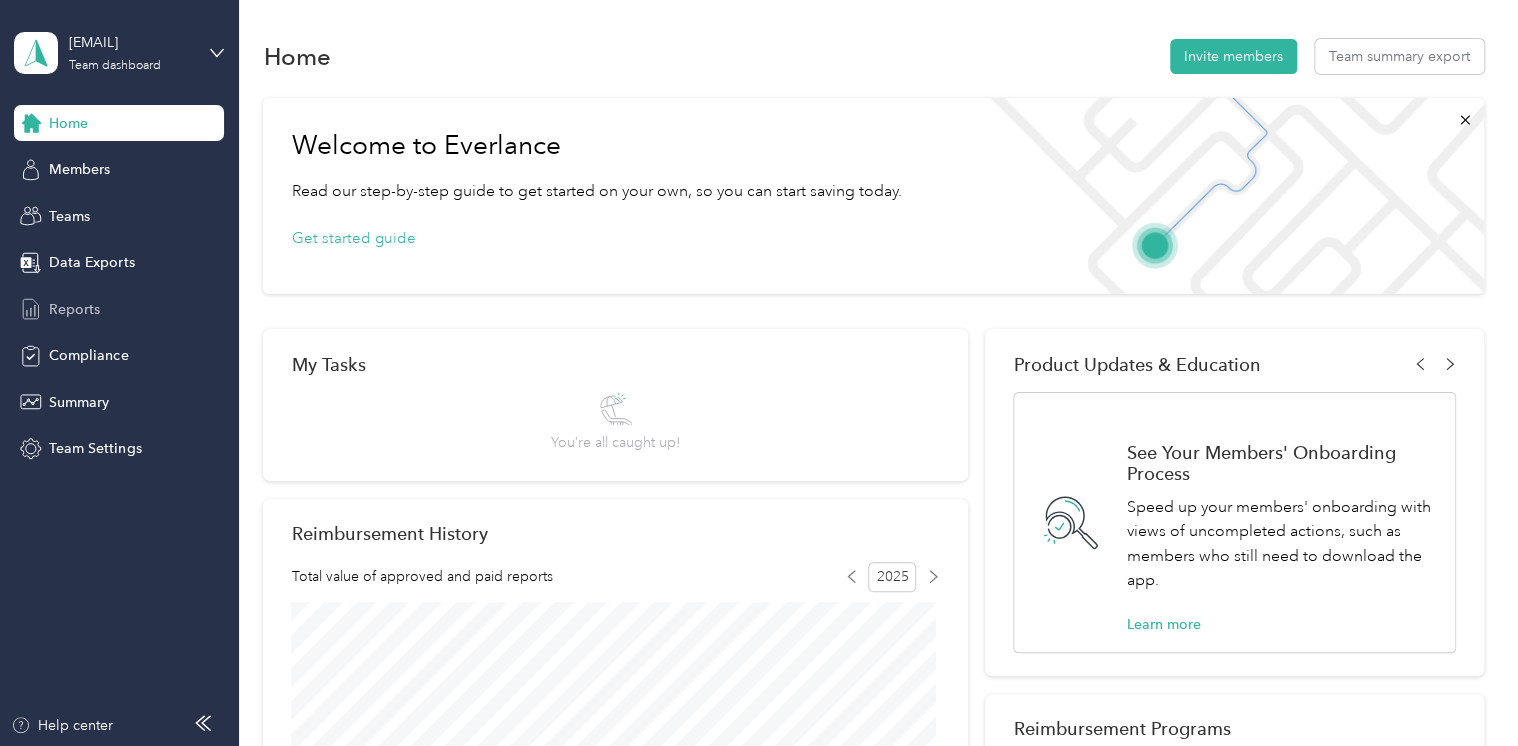 click on "Reports" at bounding box center [74, 309] 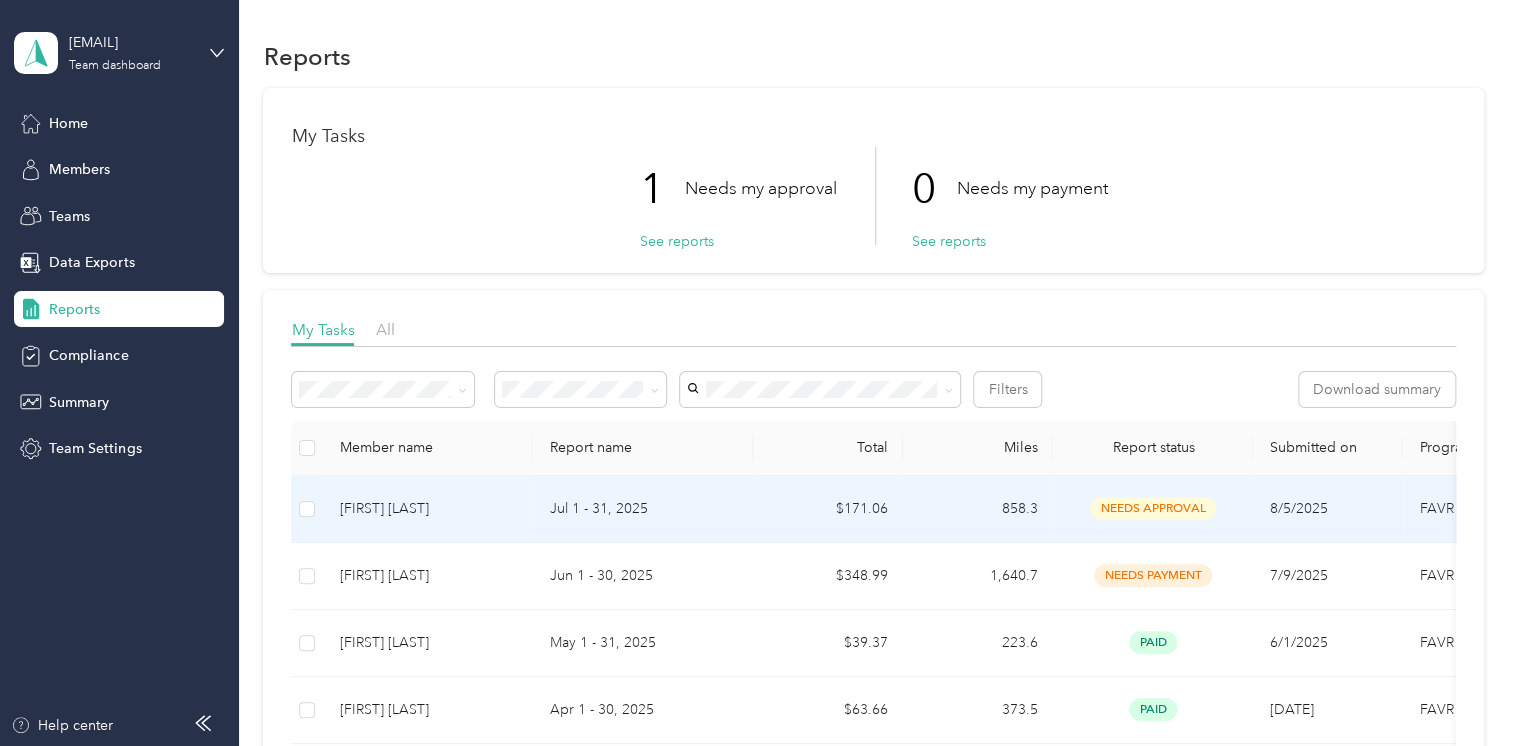 click on "needs approval" at bounding box center [1153, 508] 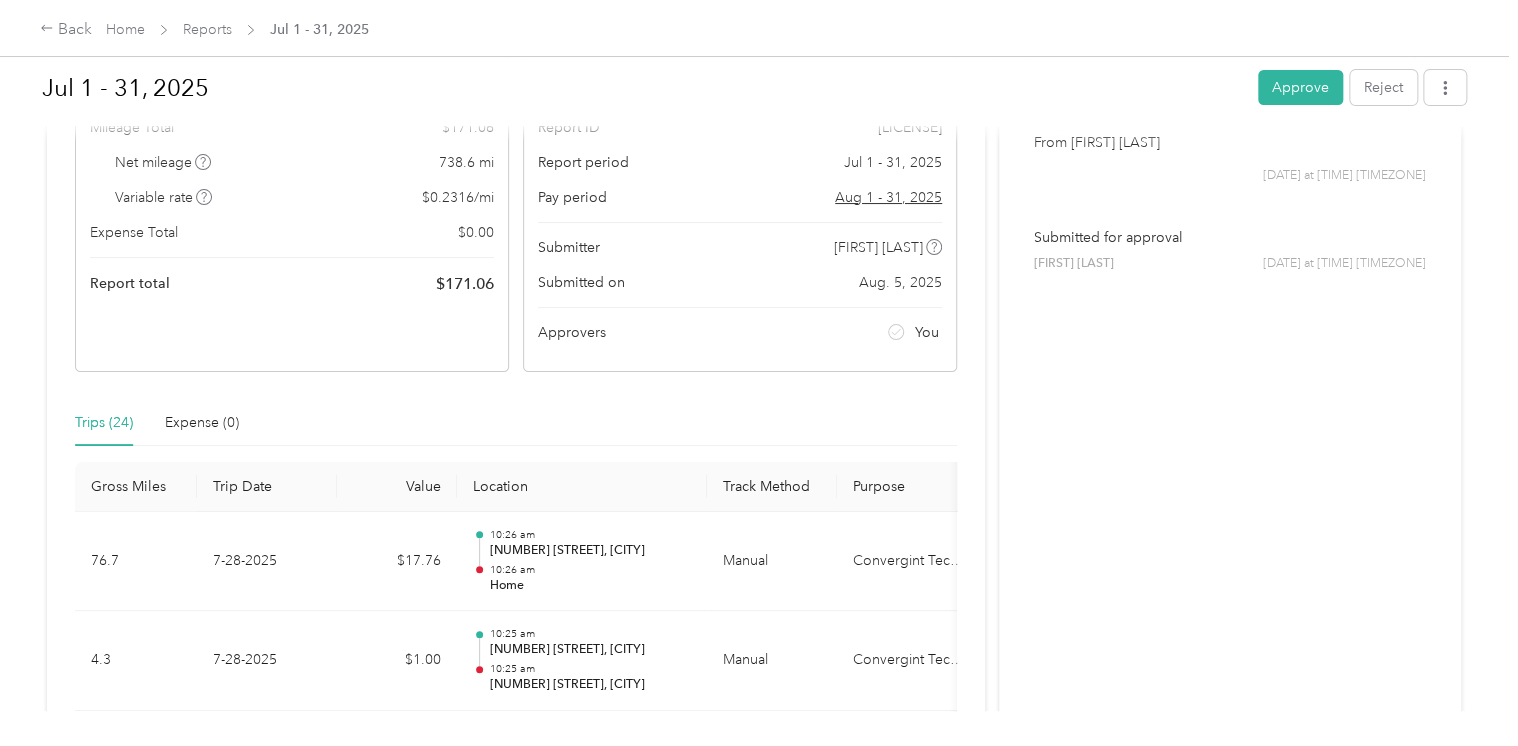 scroll, scrollTop: 140, scrollLeft: 0, axis: vertical 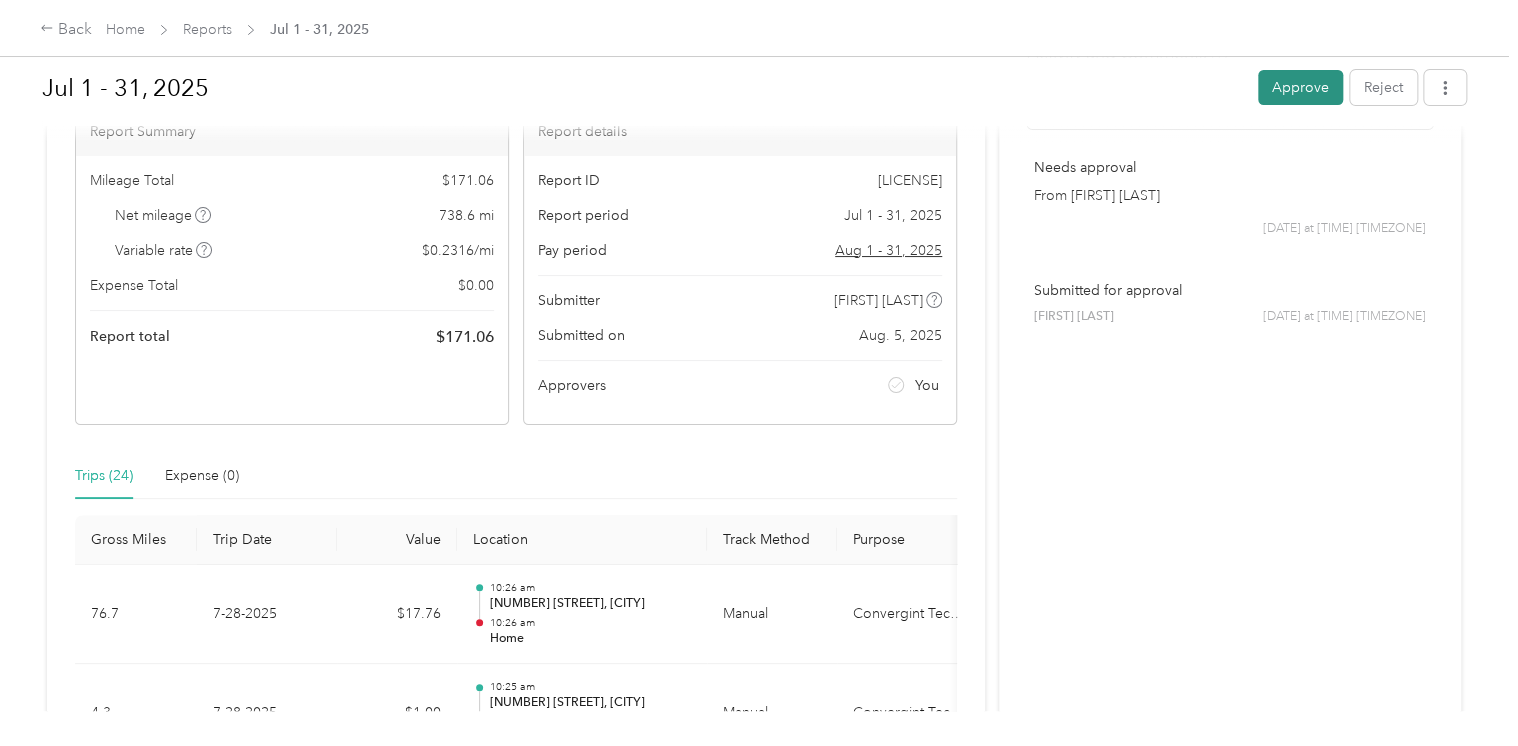 click on "Approve" at bounding box center (1300, 87) 